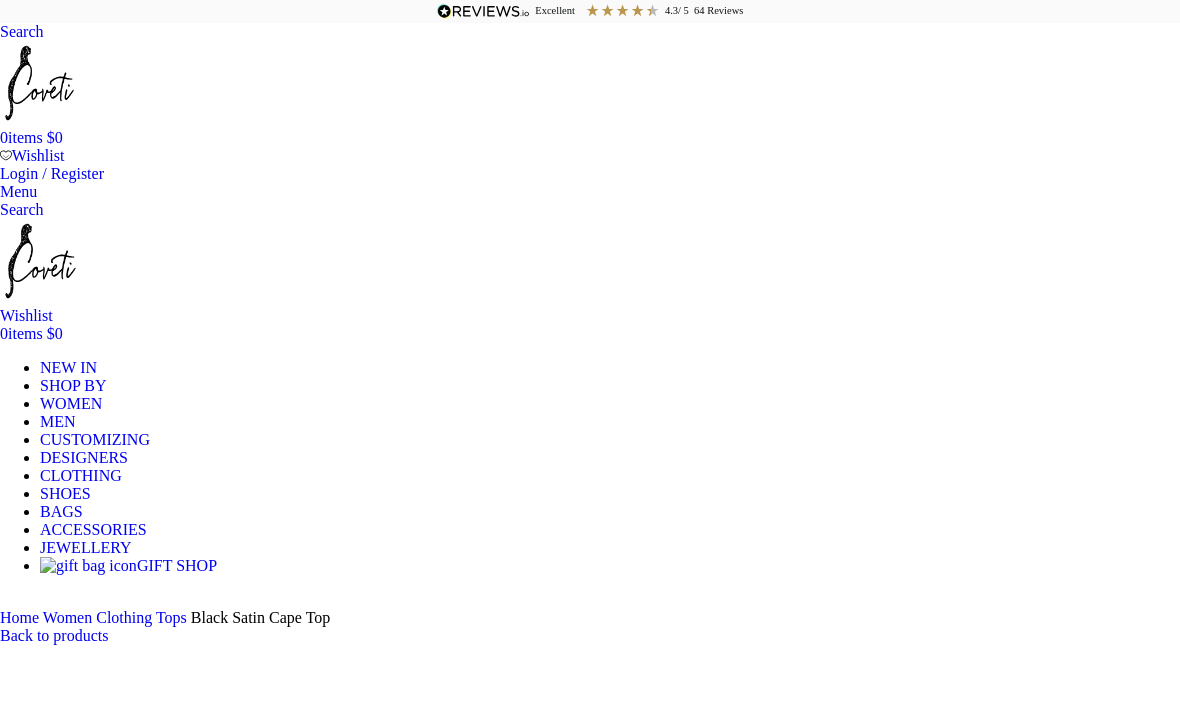 scroll, scrollTop: 0, scrollLeft: 0, axis: both 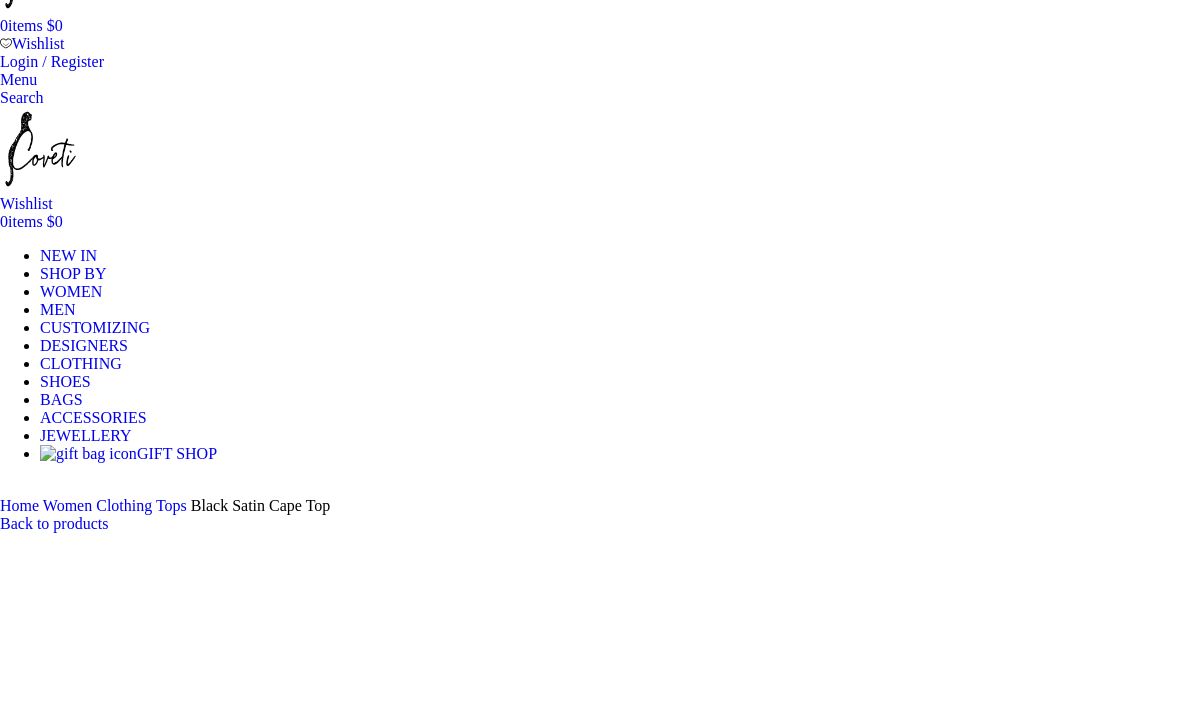 click at bounding box center (310, 1689) 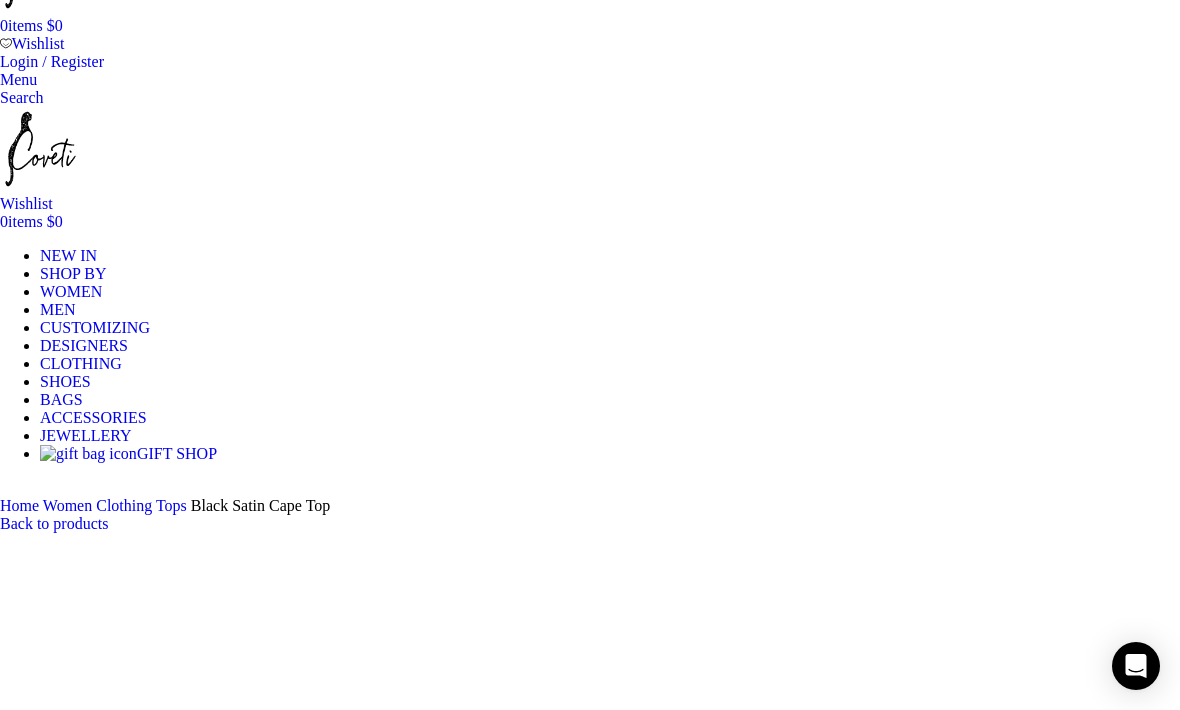 click at bounding box center [310, 1770] 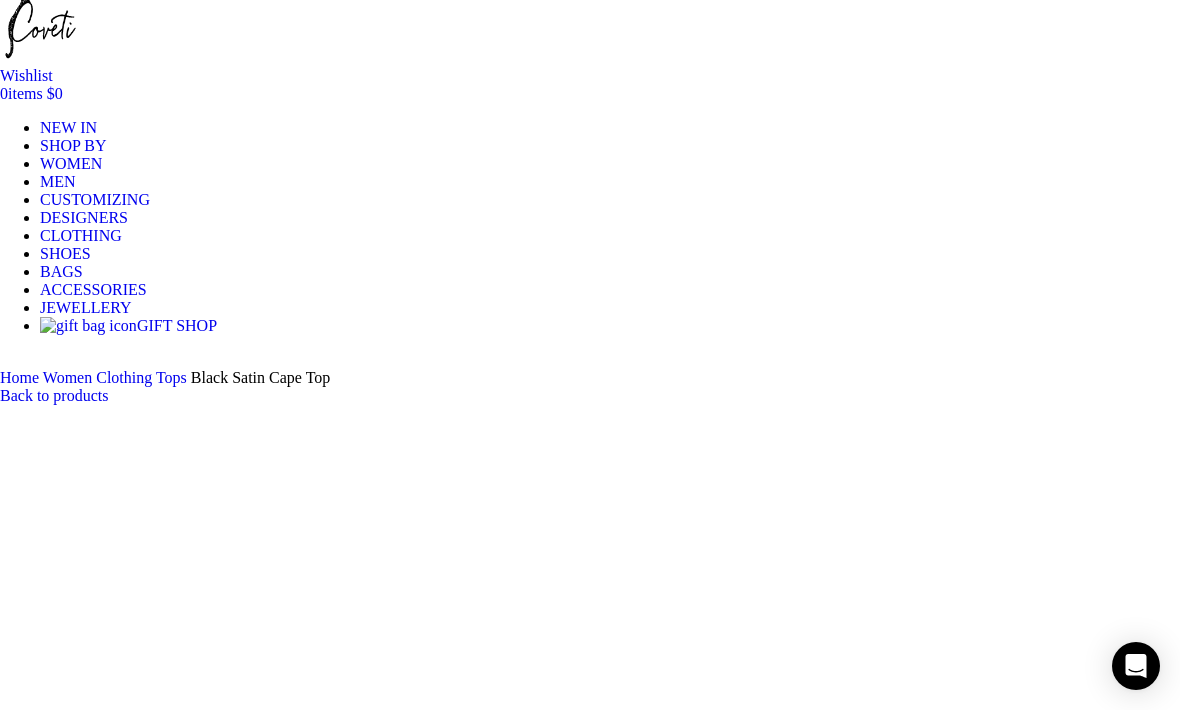scroll, scrollTop: 273, scrollLeft: 0, axis: vertical 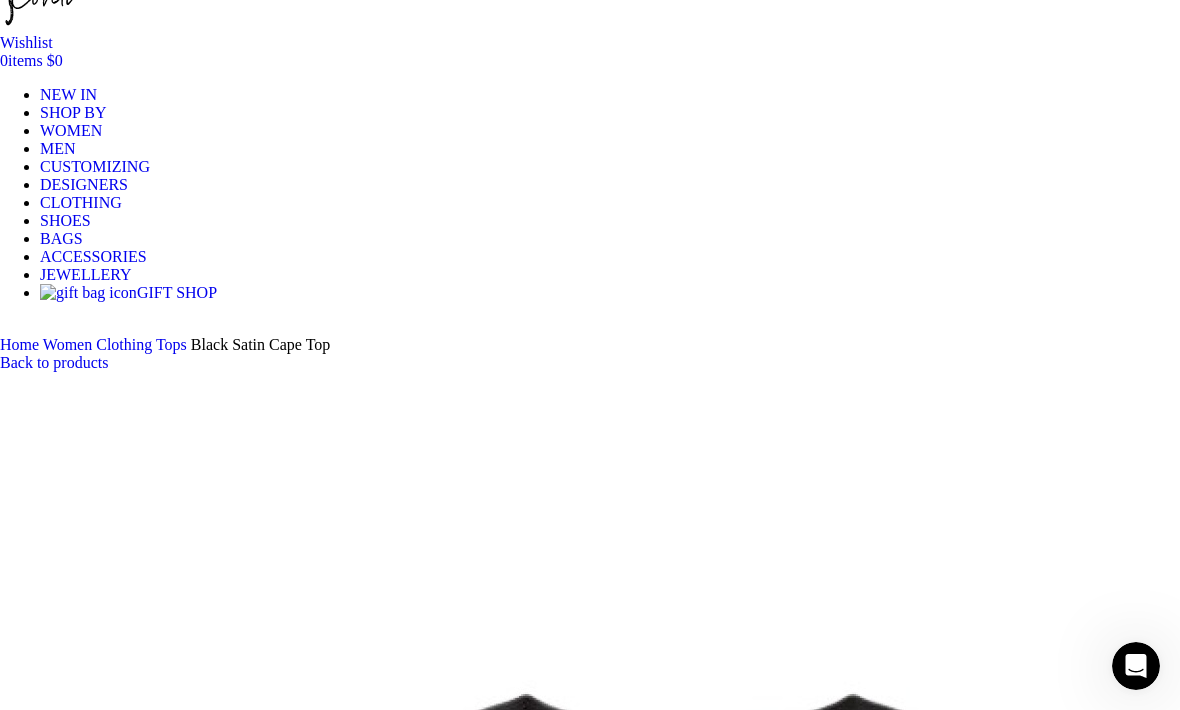 click at bounding box center (310, 1446) 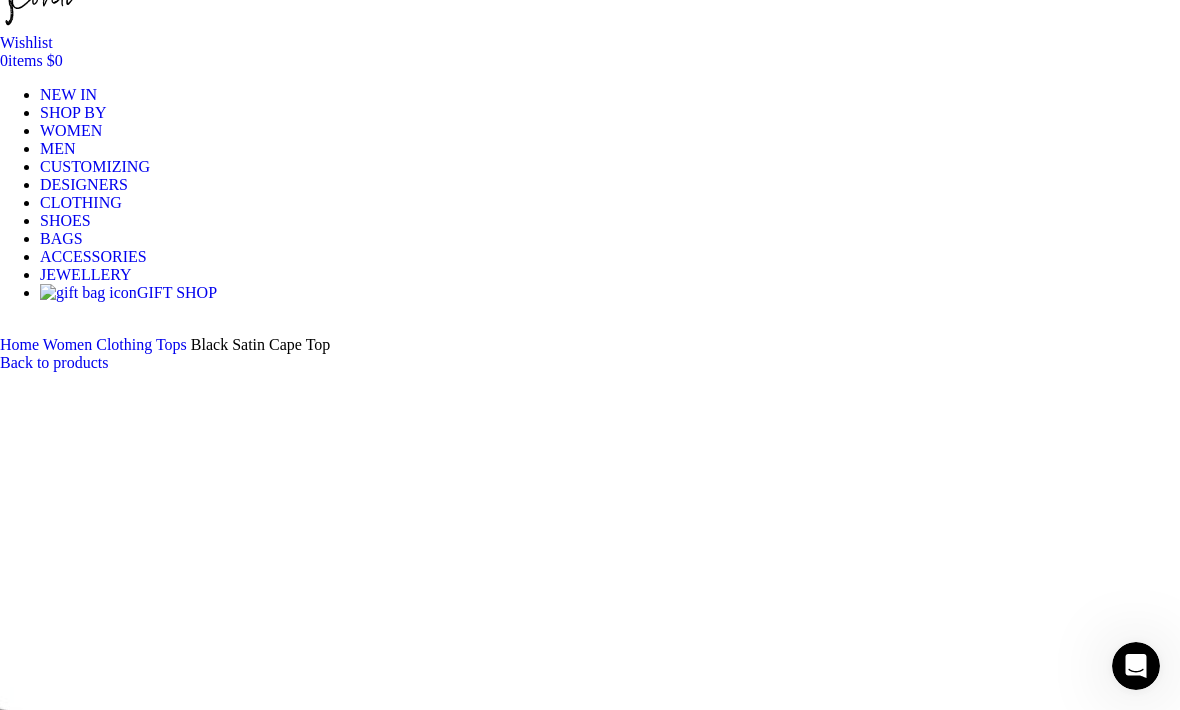 scroll, scrollTop: 0, scrollLeft: 400, axis: horizontal 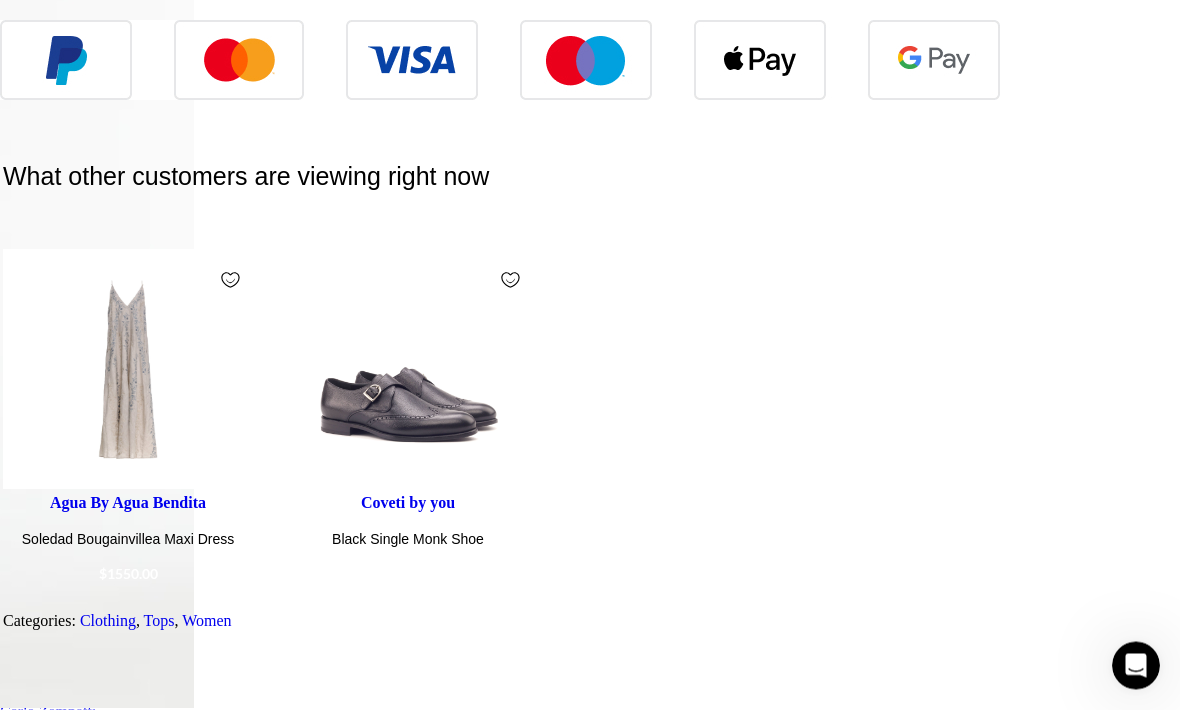 click at bounding box center [1156, 1975] 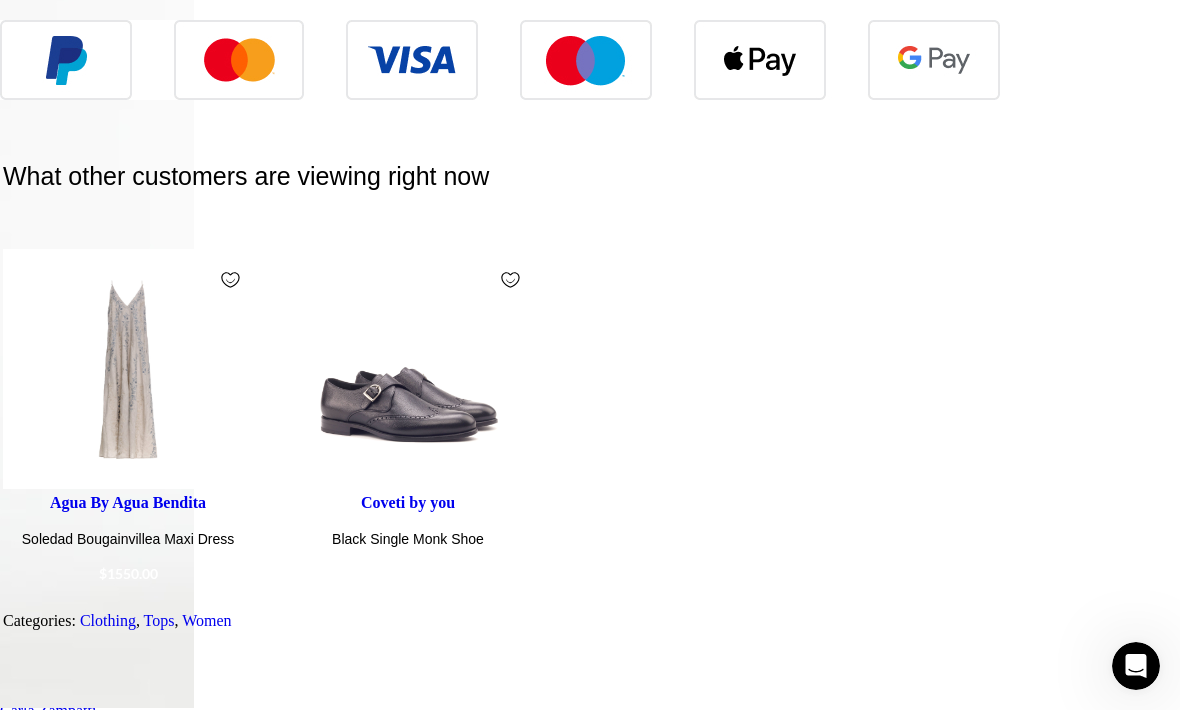 click at bounding box center (1156, 1974) 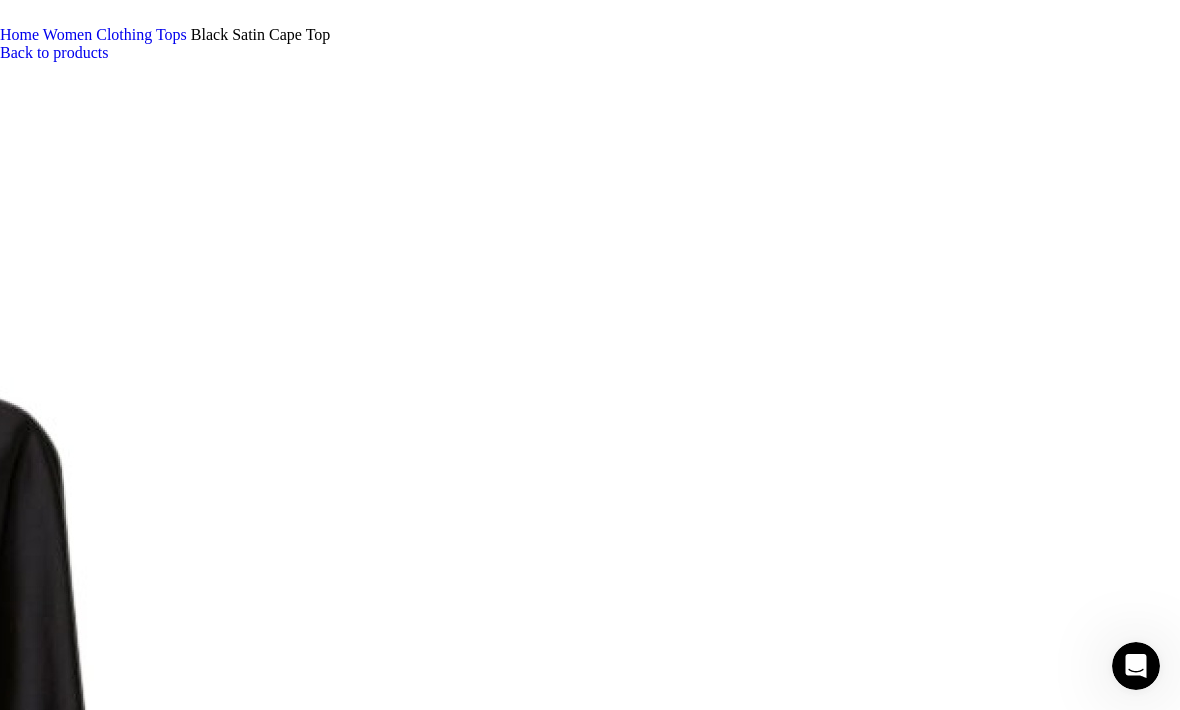scroll, scrollTop: 442, scrollLeft: 0, axis: vertical 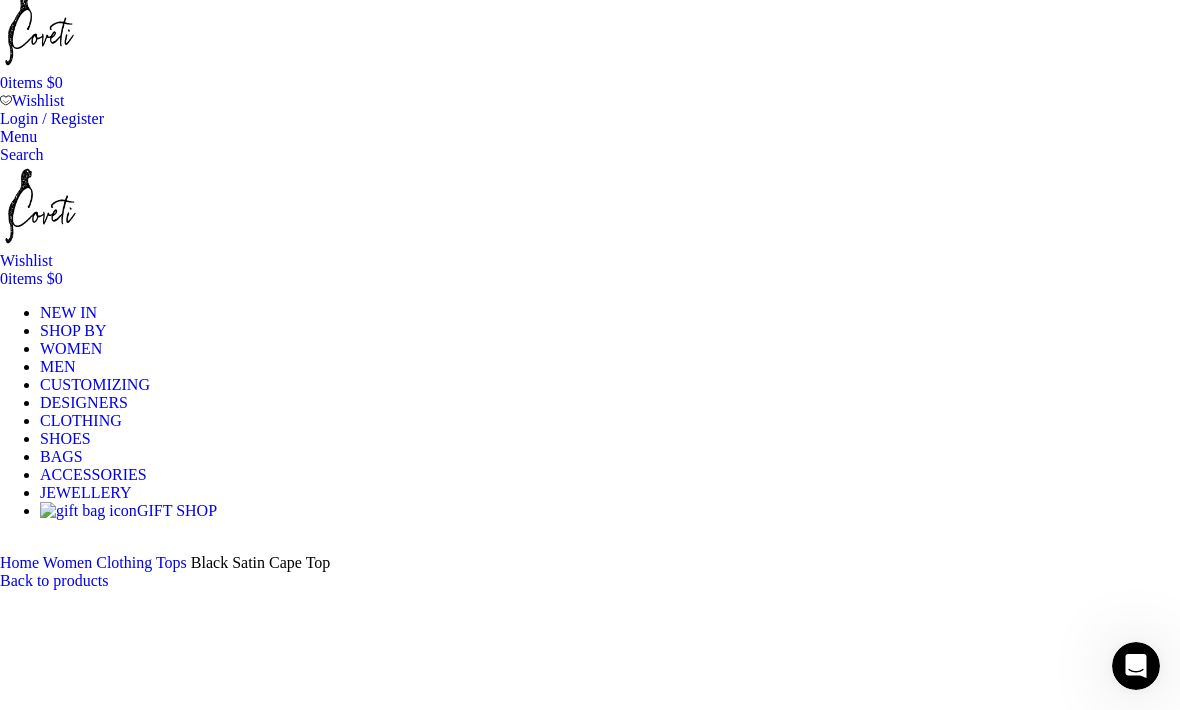 click on "Size Guide" at bounding box center (32, 2260) 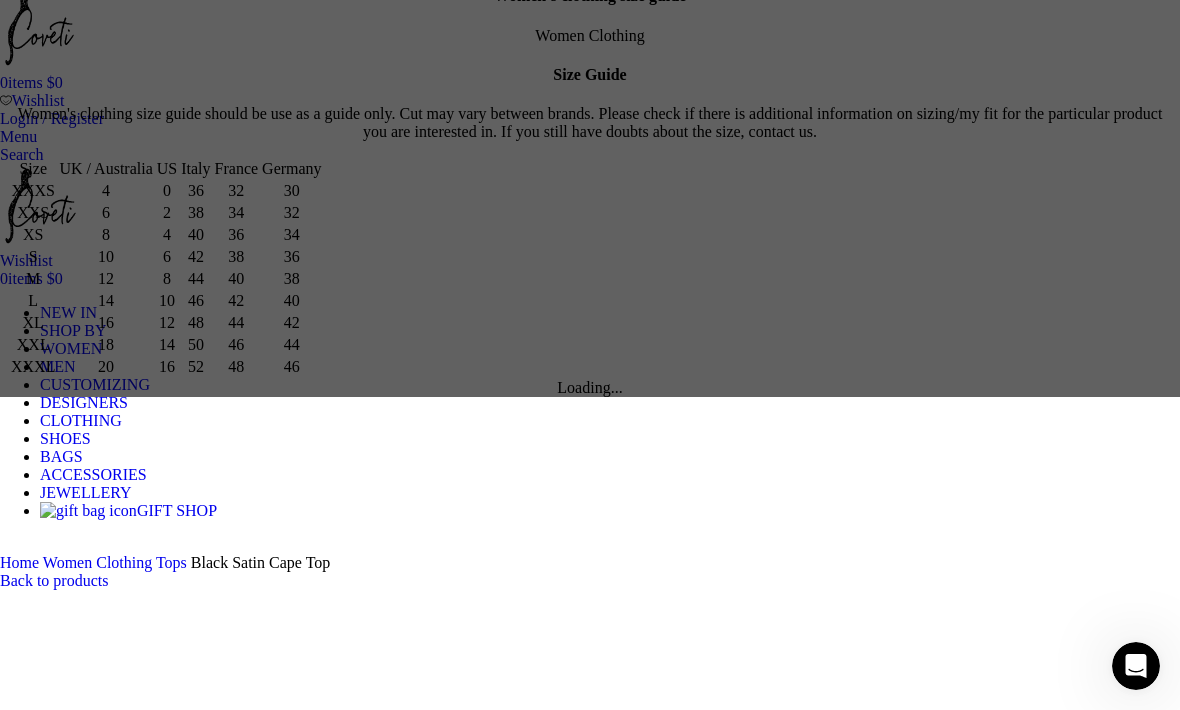 scroll, scrollTop: 0, scrollLeft: 1200, axis: horizontal 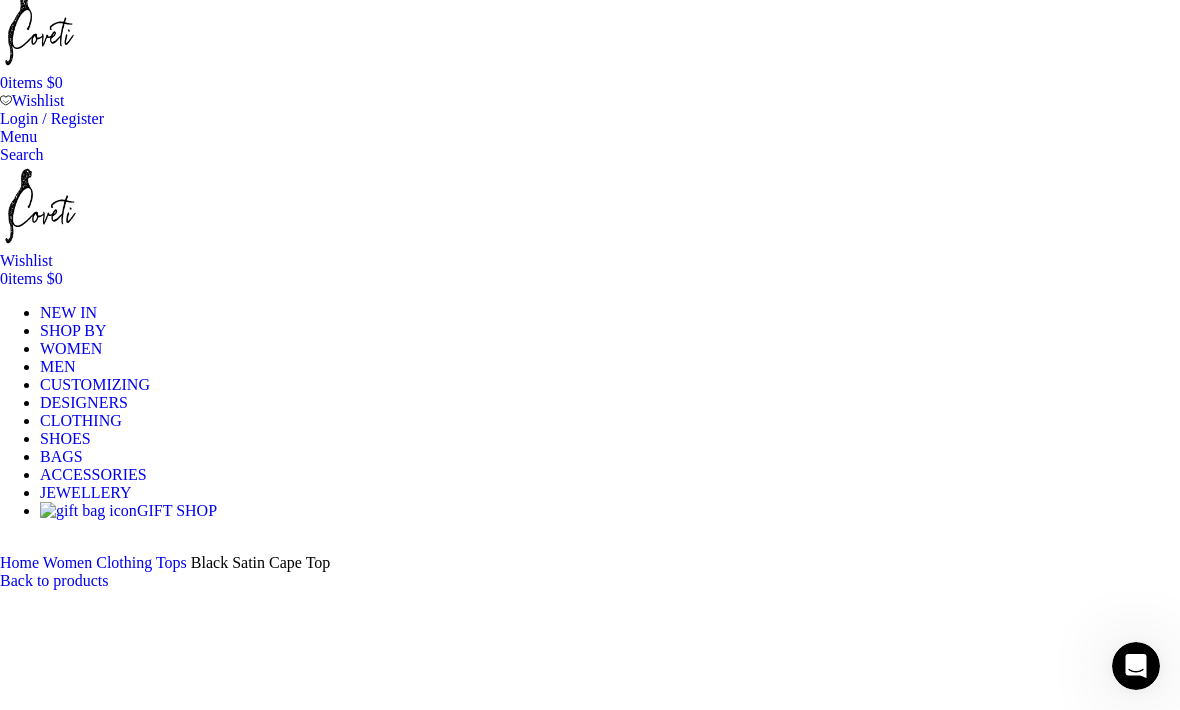 click on "Add to cart" at bounding box center (50, 2322) 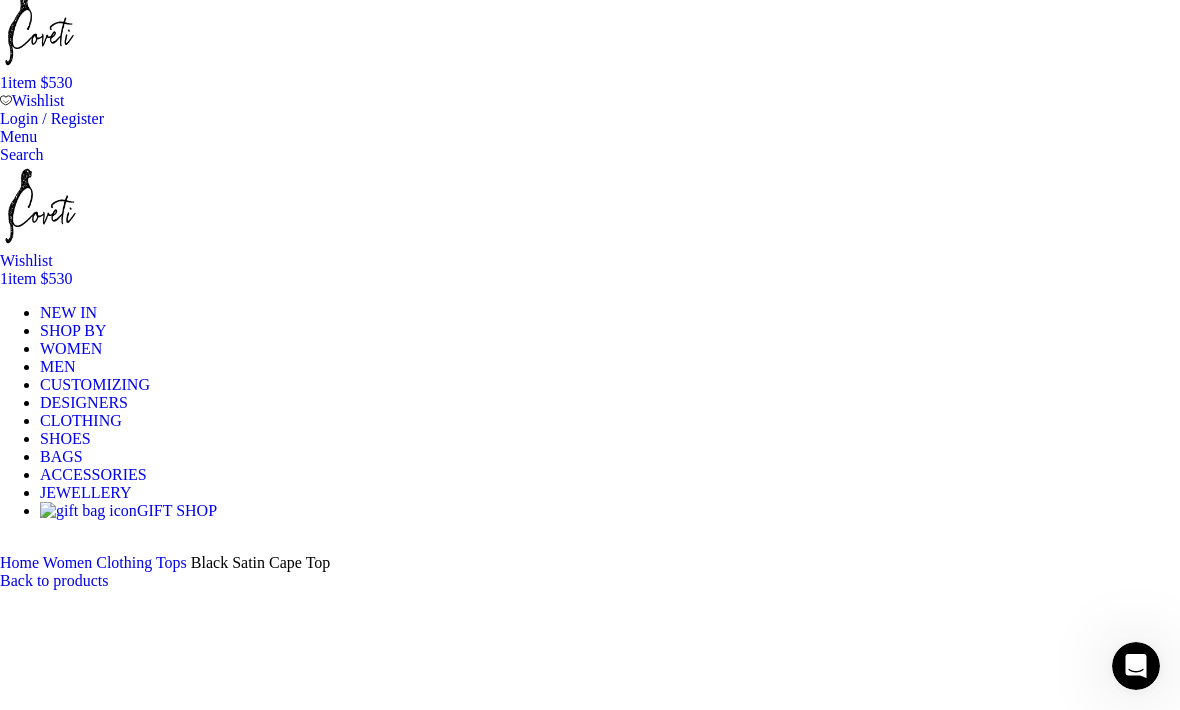 scroll, scrollTop: 0, scrollLeft: 1400, axis: horizontal 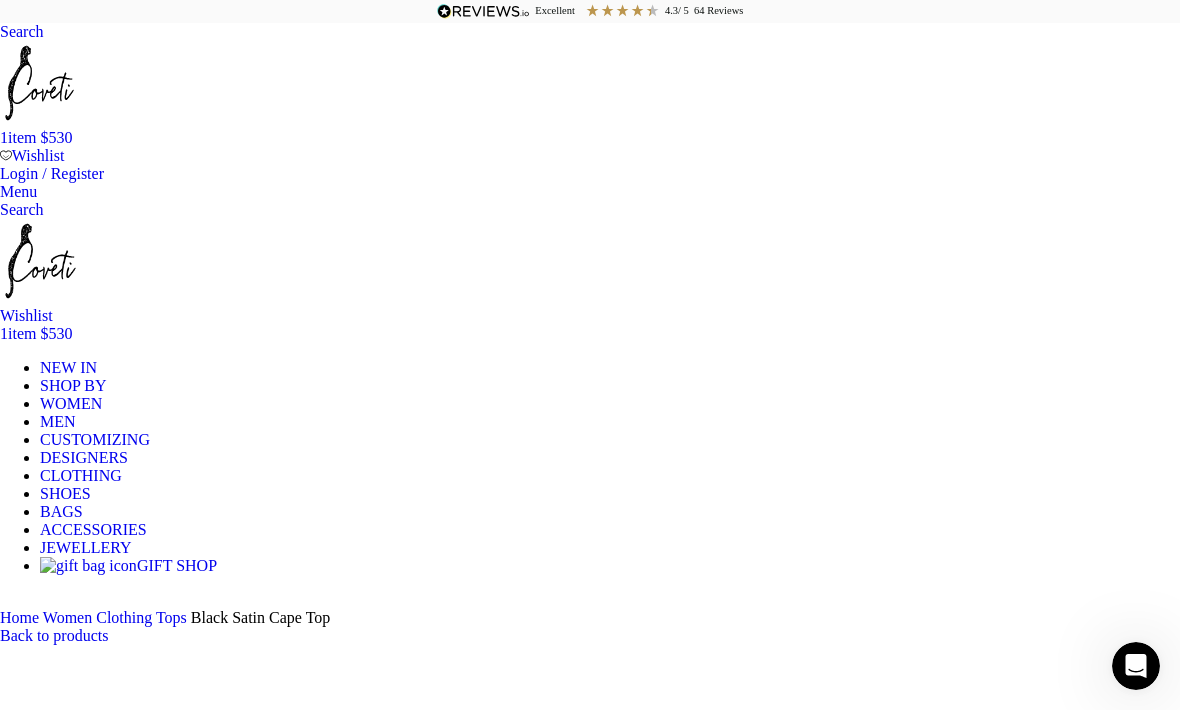 click on "×" at bounding box center (84, 13472) 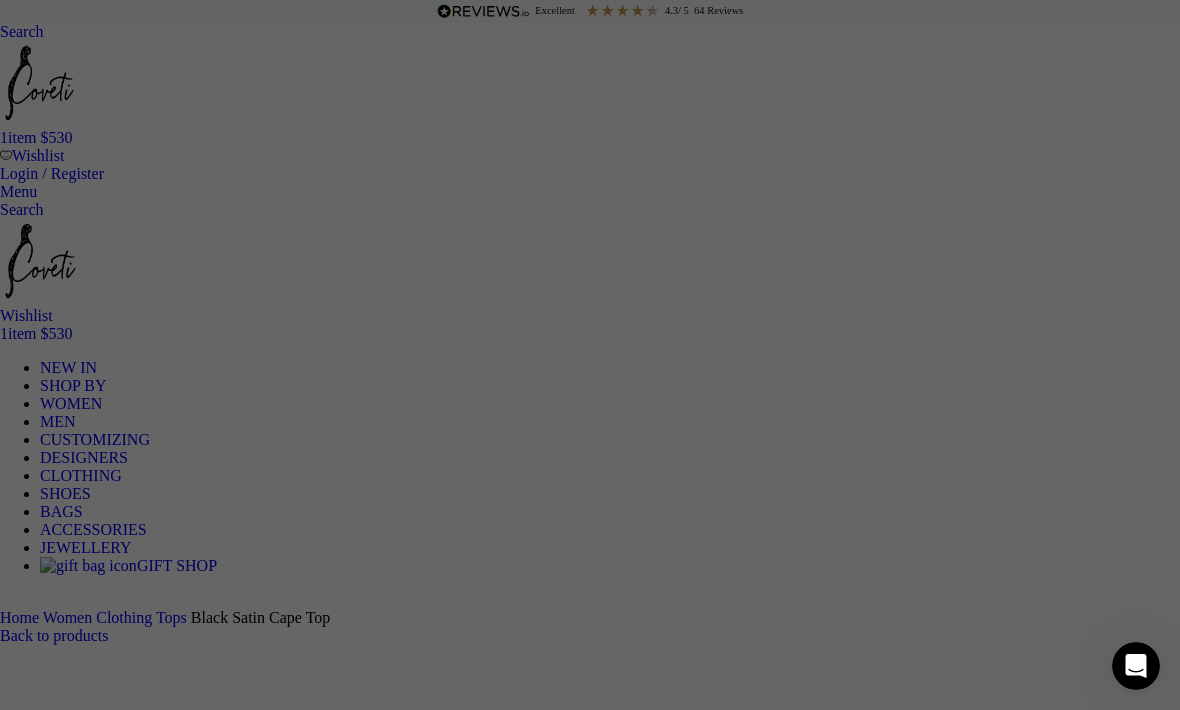 click on "Show" at bounding box center [58, 13472] 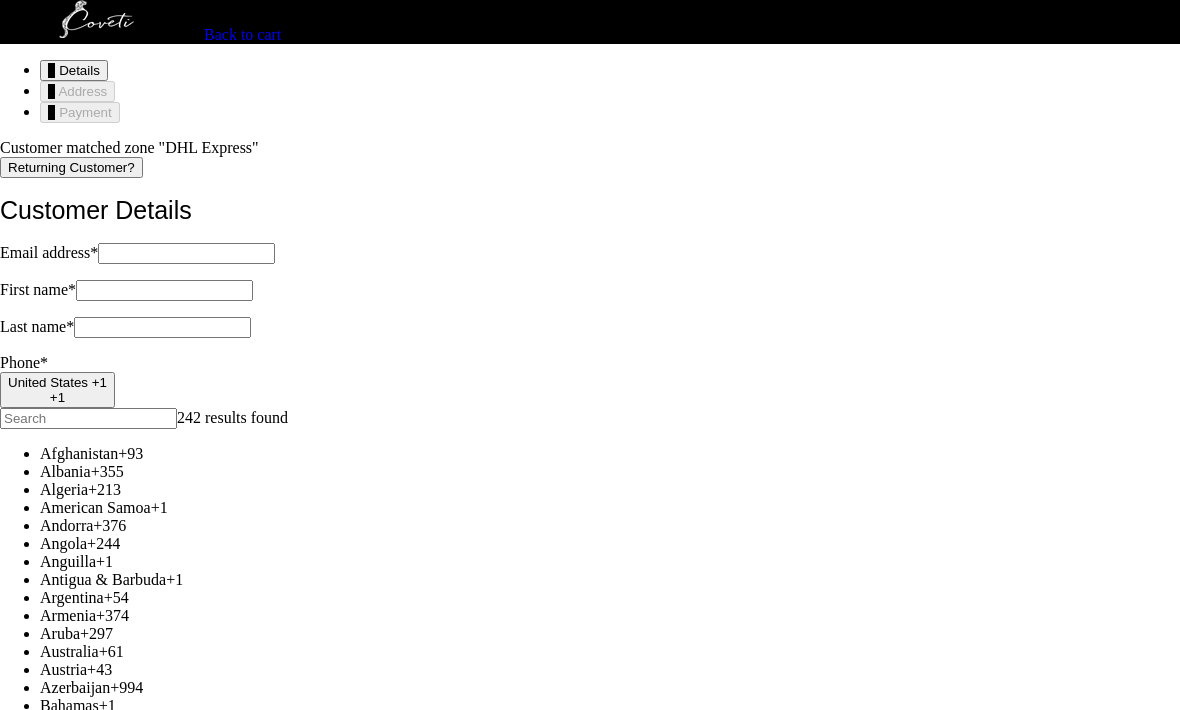 scroll, scrollTop: 0, scrollLeft: 0, axis: both 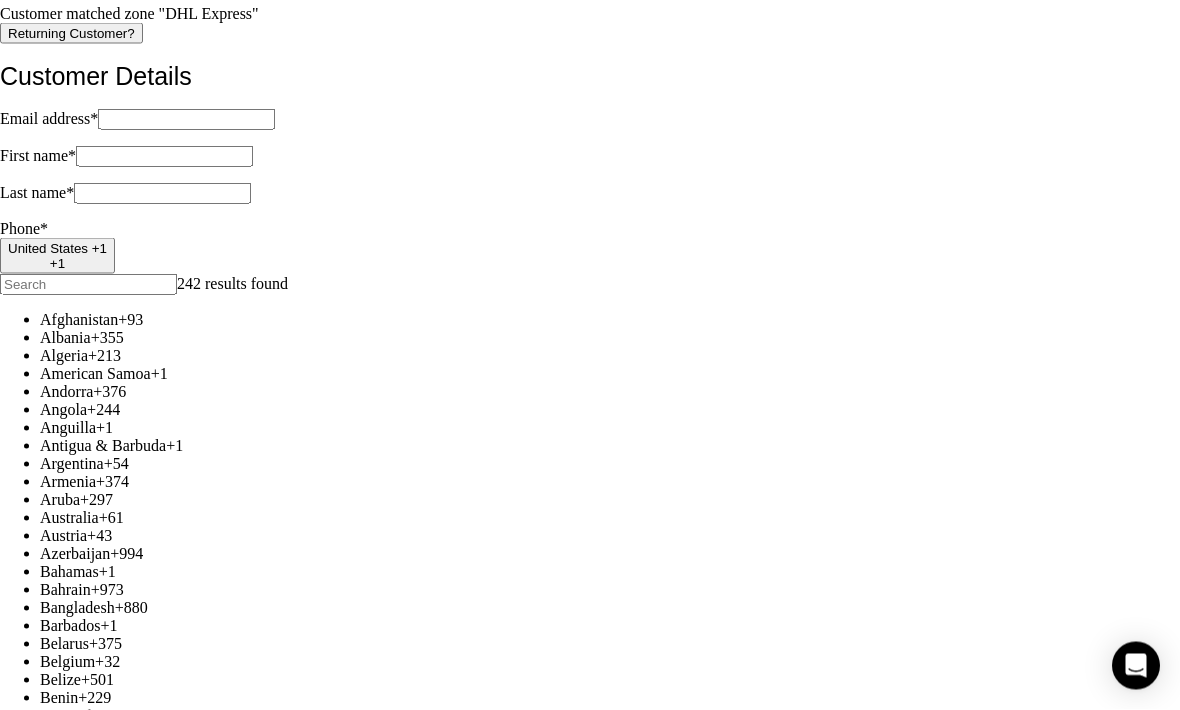 click on "United States +1" at bounding box center (57, 248) 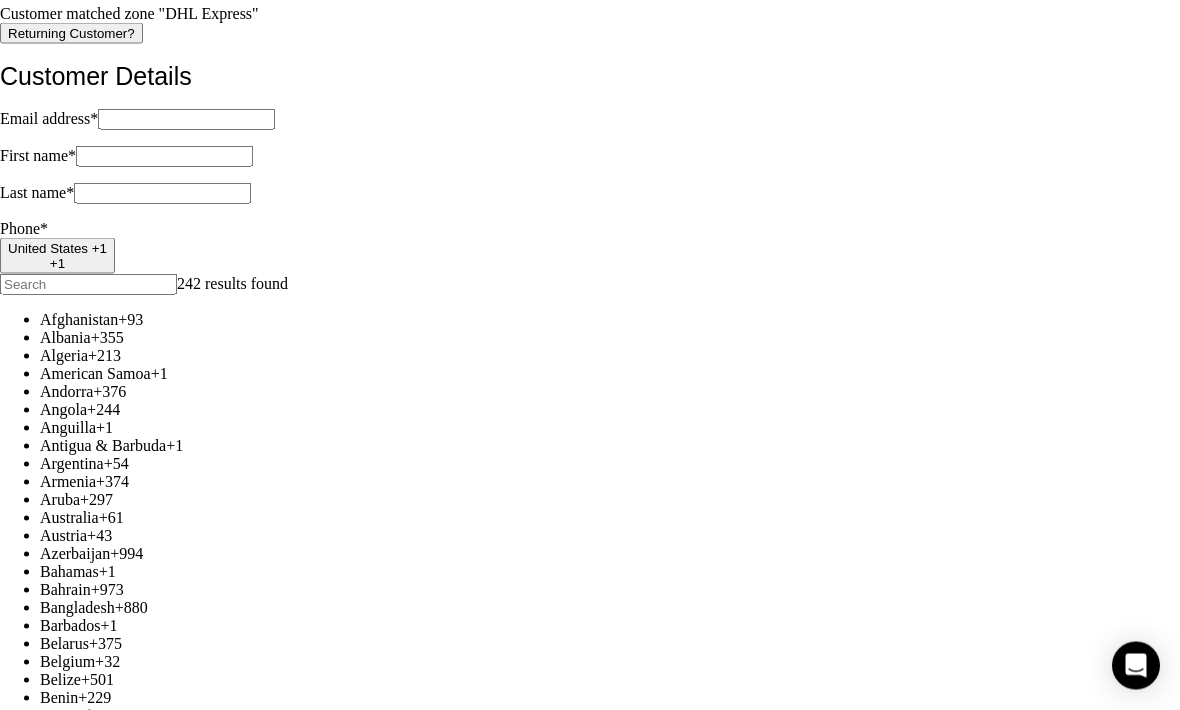 scroll, scrollTop: 134, scrollLeft: 0, axis: vertical 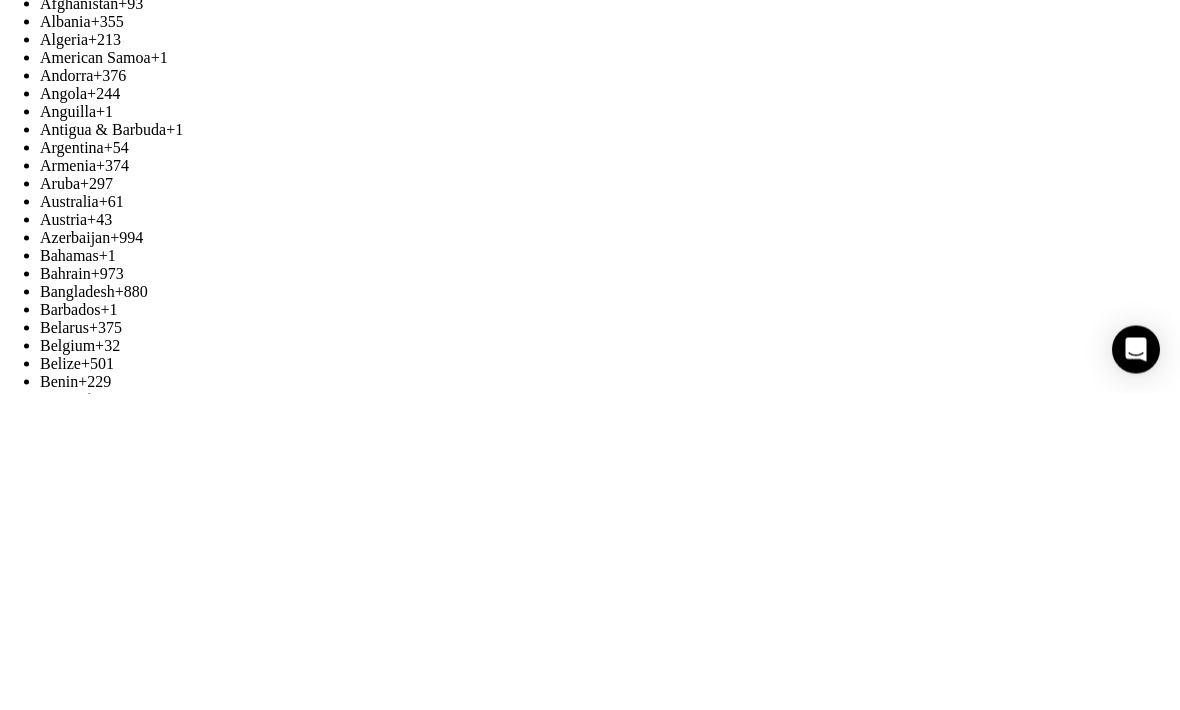 click on "Australia" at bounding box center (69, 517) 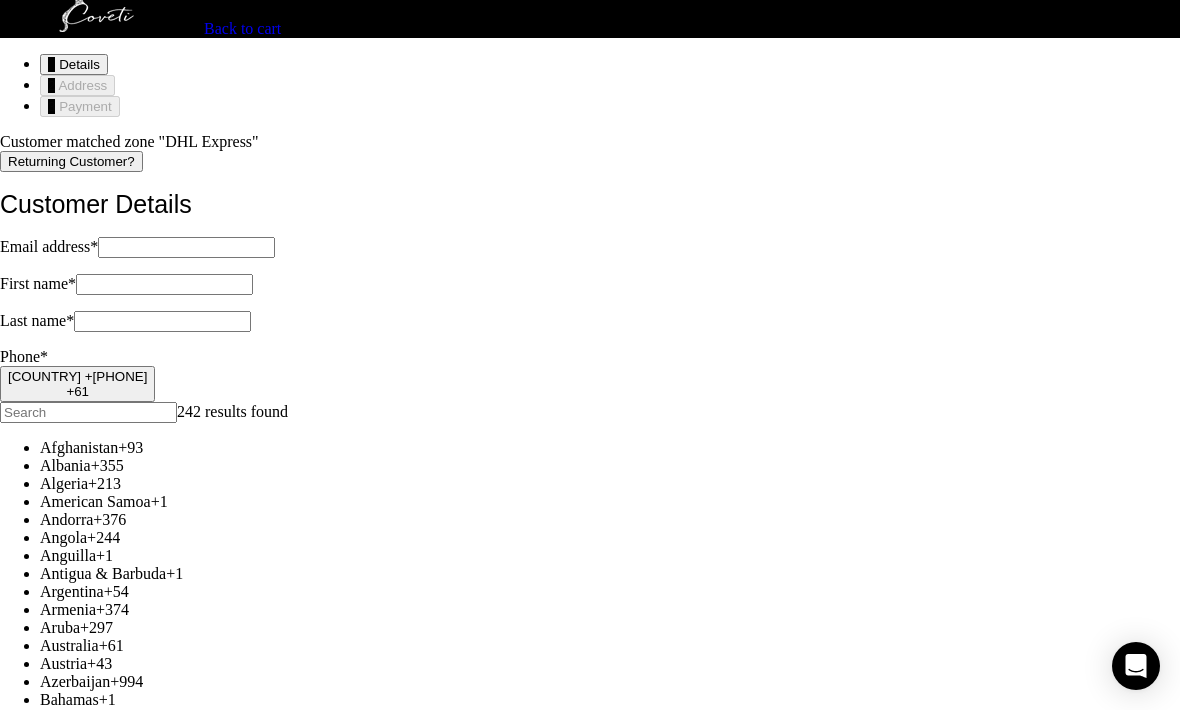 scroll, scrollTop: 0, scrollLeft: 0, axis: both 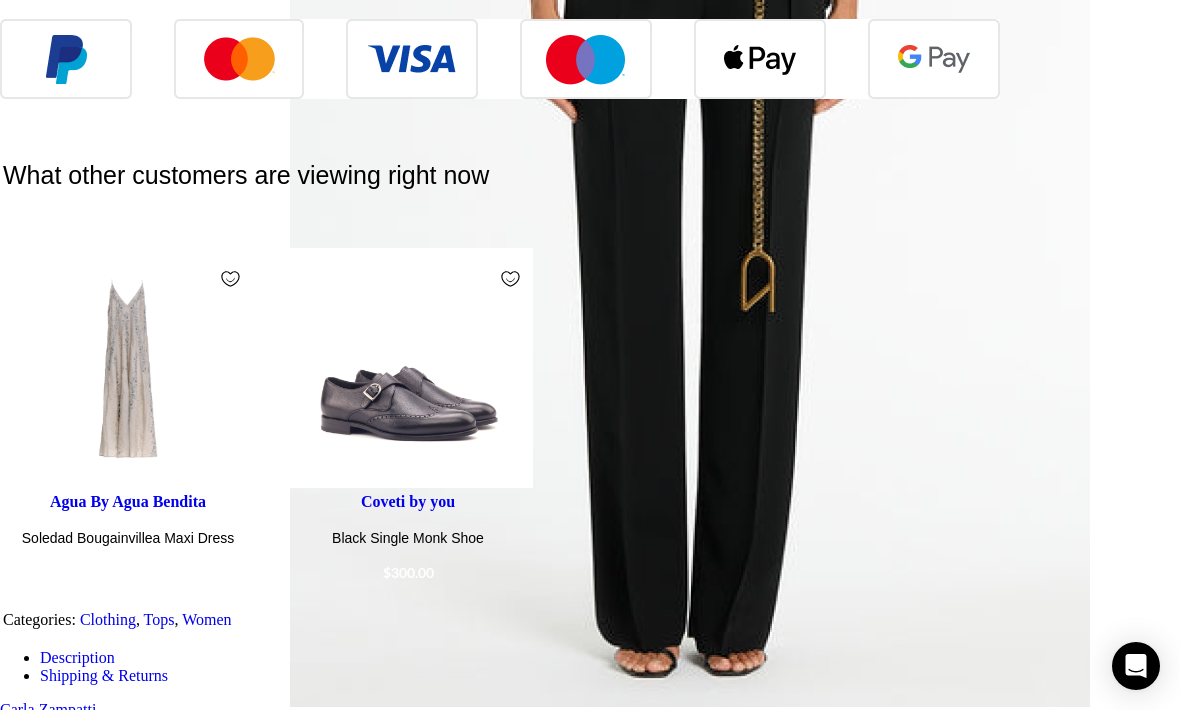 click at bounding box center [1017, 2311] 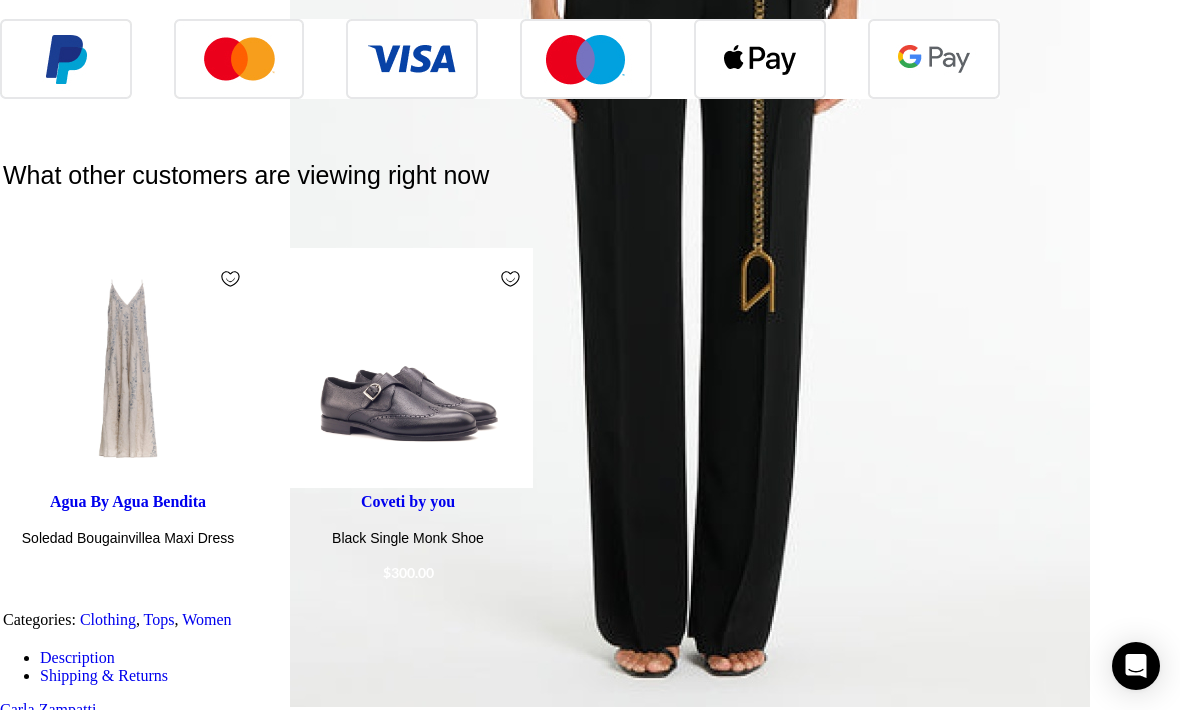 scroll, scrollTop: 2563, scrollLeft: 0, axis: vertical 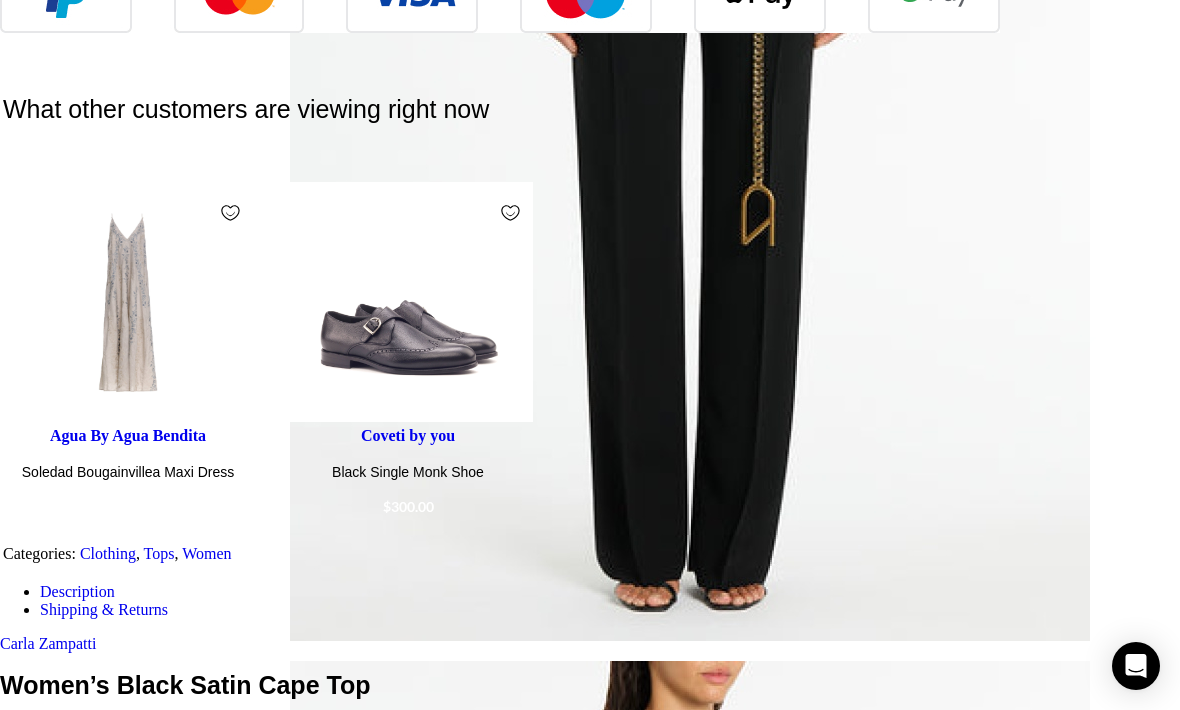 click at bounding box center (132, 2245) 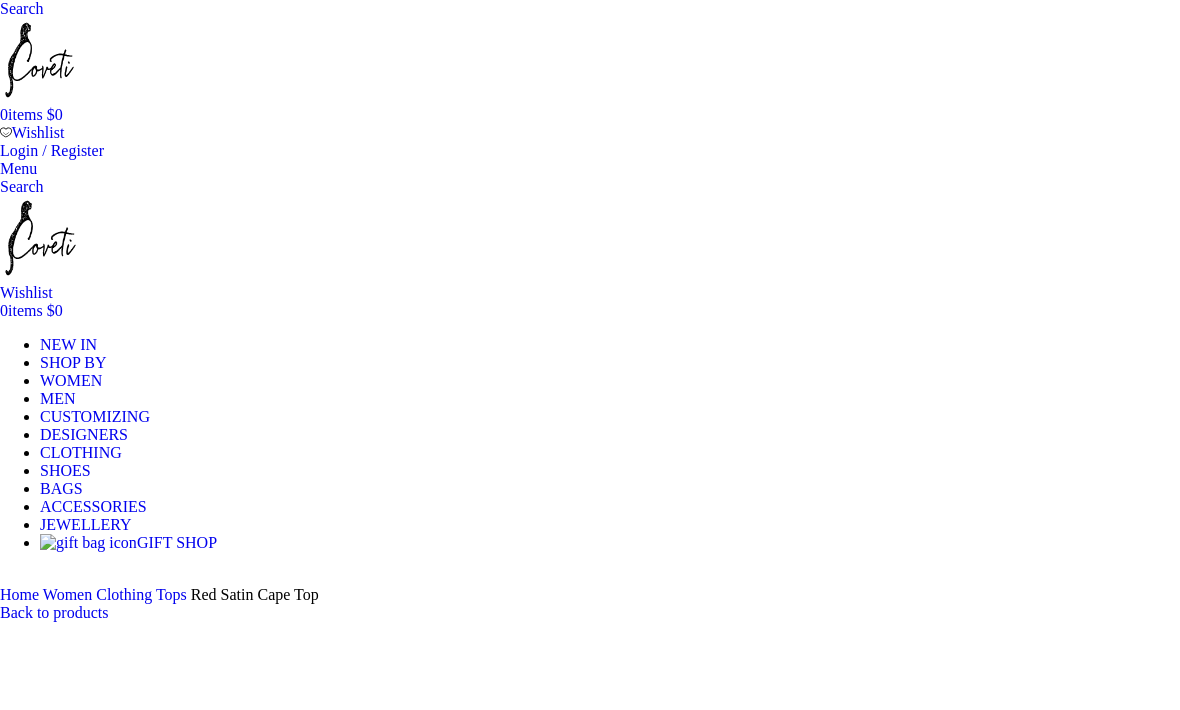 scroll, scrollTop: 0, scrollLeft: 0, axis: both 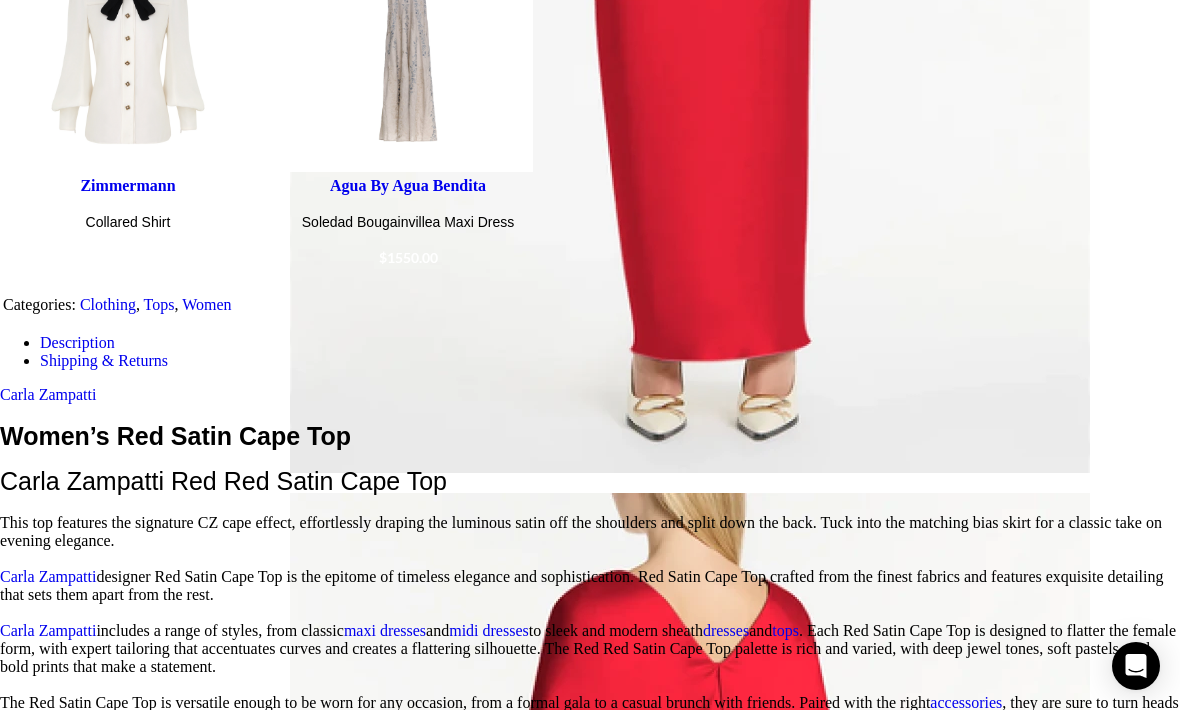 click at bounding box center (132, 2140) 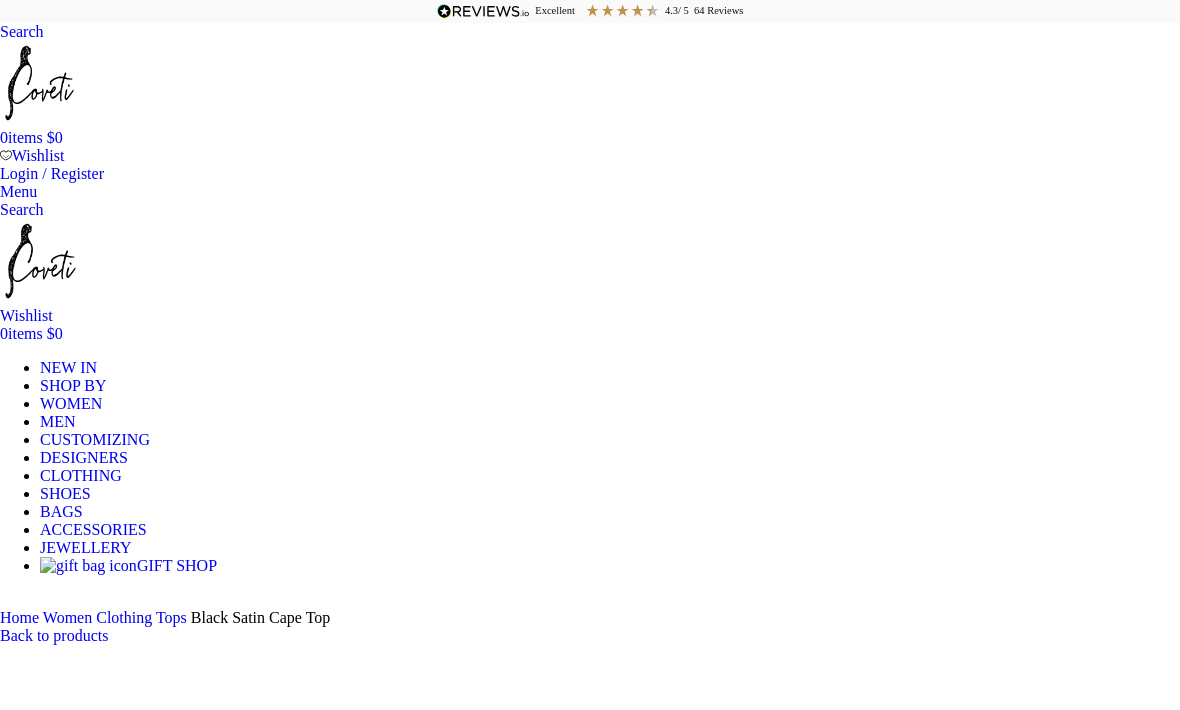scroll, scrollTop: 326, scrollLeft: 0, axis: vertical 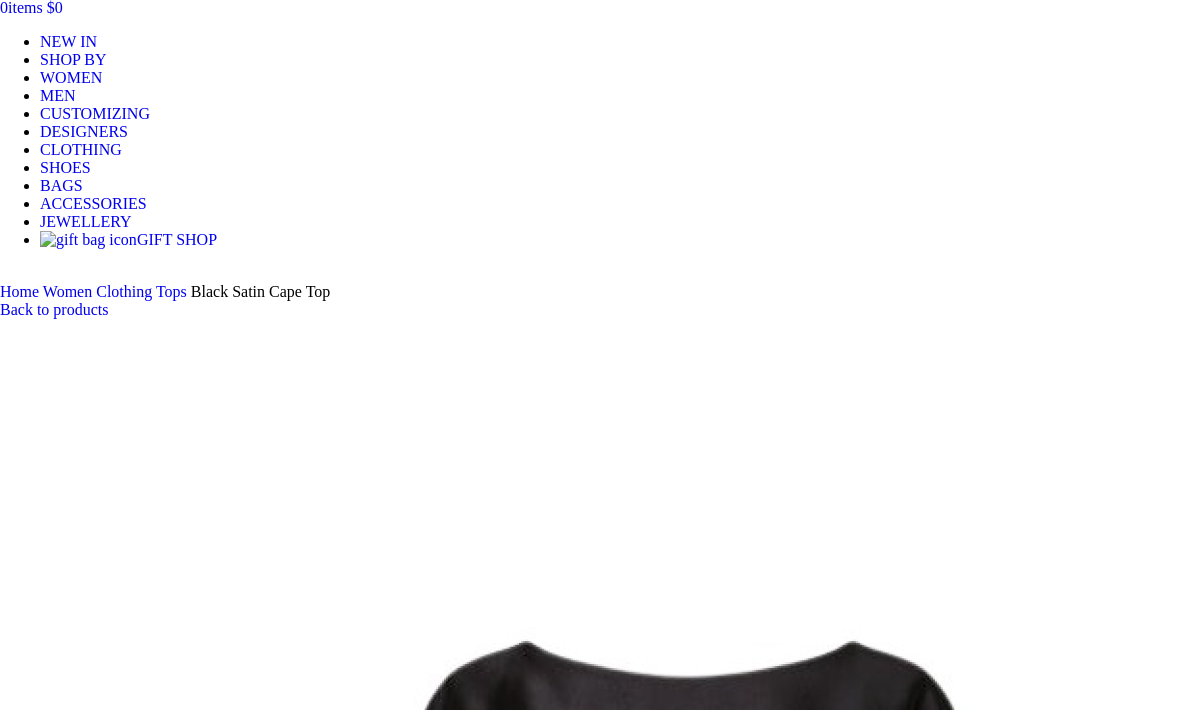 click on "Choose an option 4 UK 6 UK 8 UK 10 UK 12 UK 14 UK 16 UK 18 UK" at bounding box center [108, 10268] 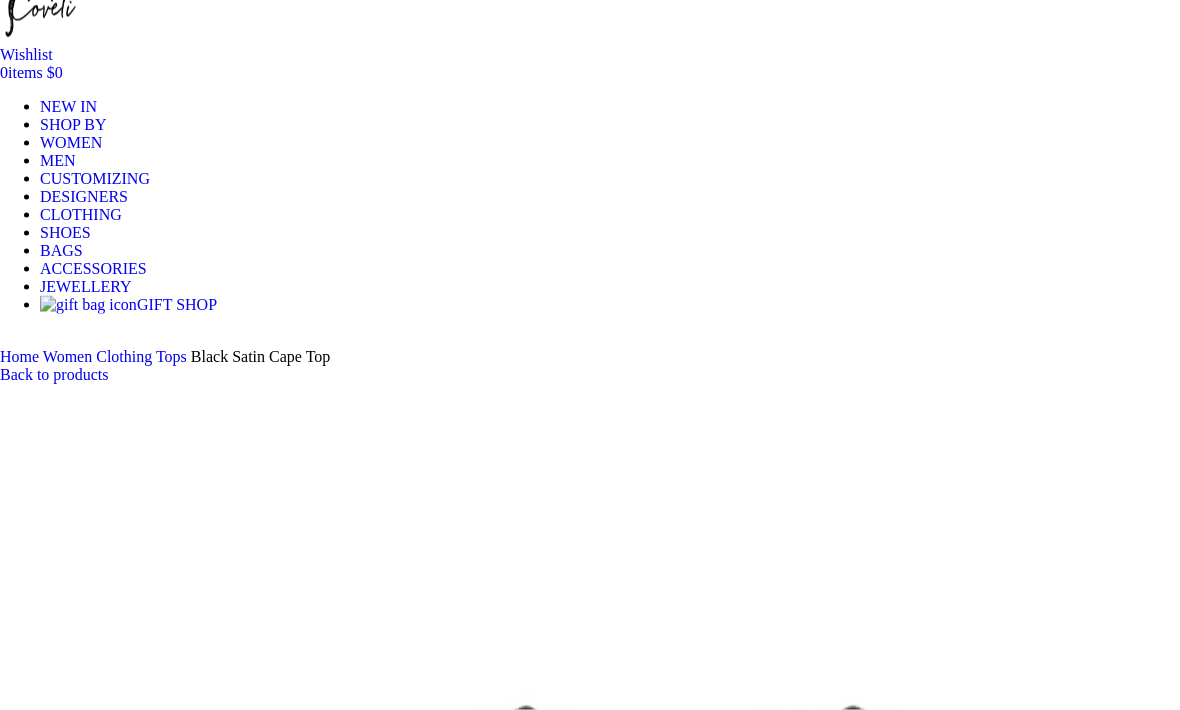 scroll, scrollTop: 280, scrollLeft: 0, axis: vertical 